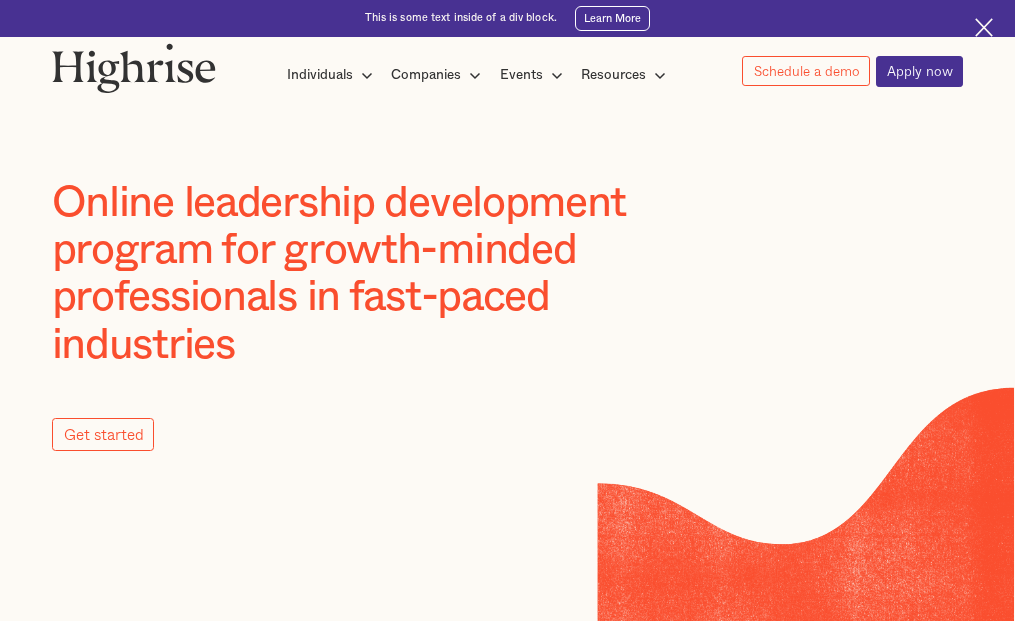 scroll, scrollTop: 0, scrollLeft: 0, axis: both 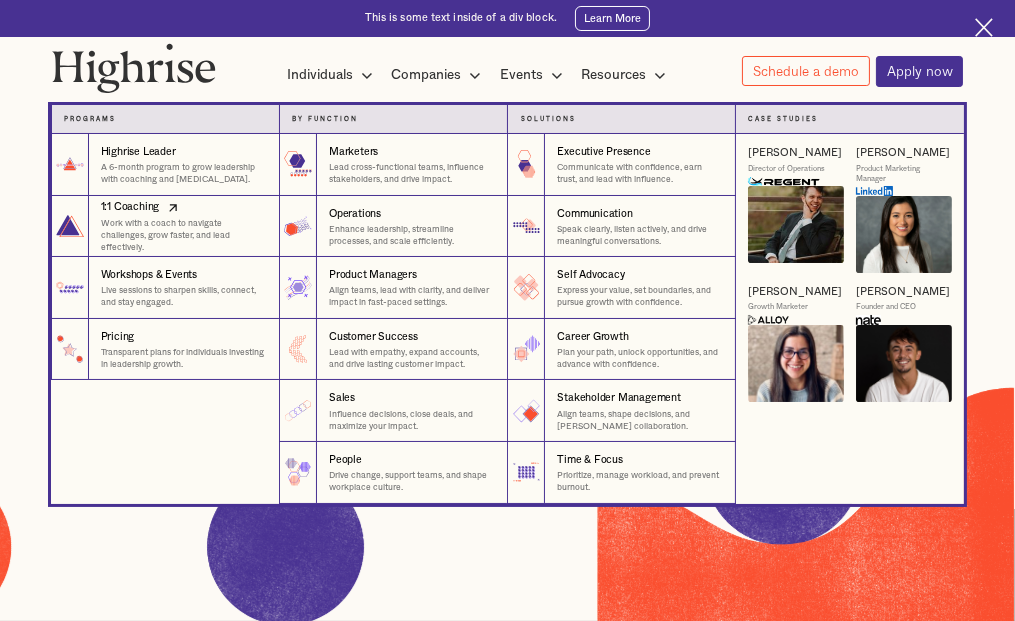 click on "Work with a coach to navigate challenges, grow faster, and lead effectively." at bounding box center [184, 236] 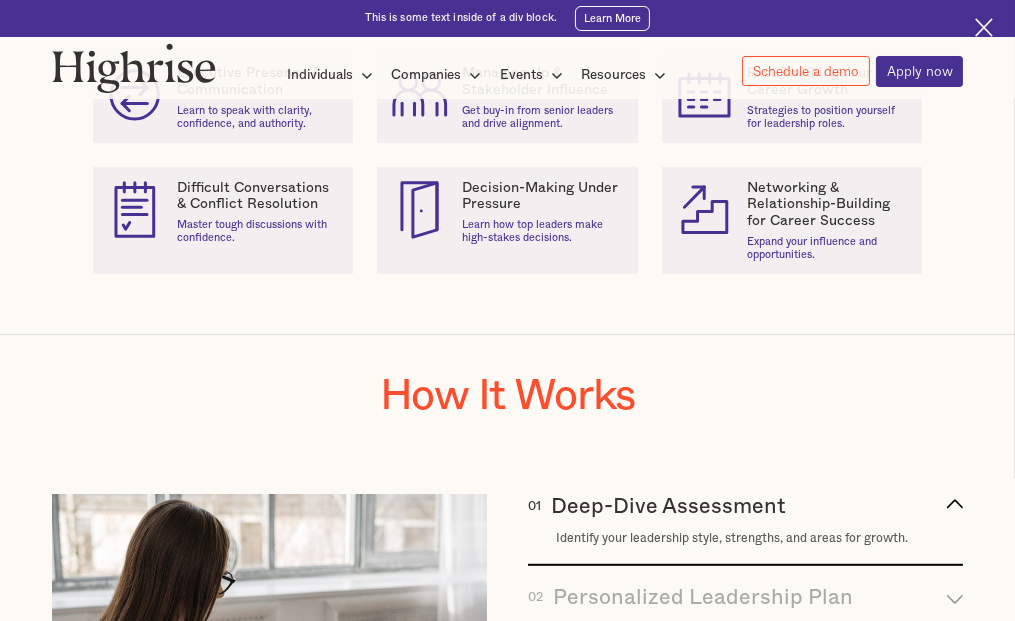 scroll, scrollTop: 0, scrollLeft: 0, axis: both 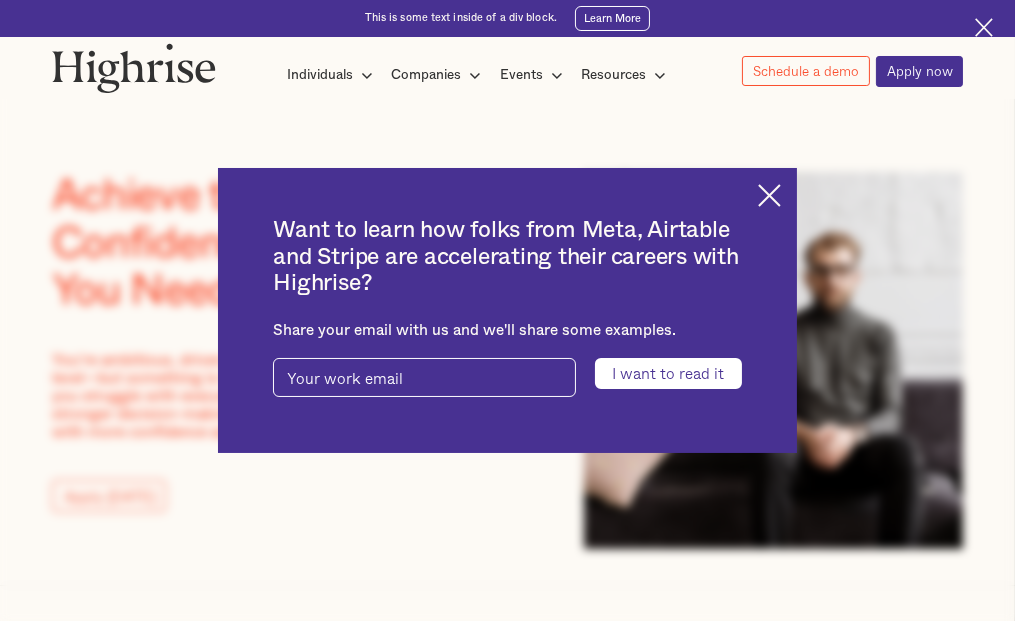 click at bounding box center [769, 195] 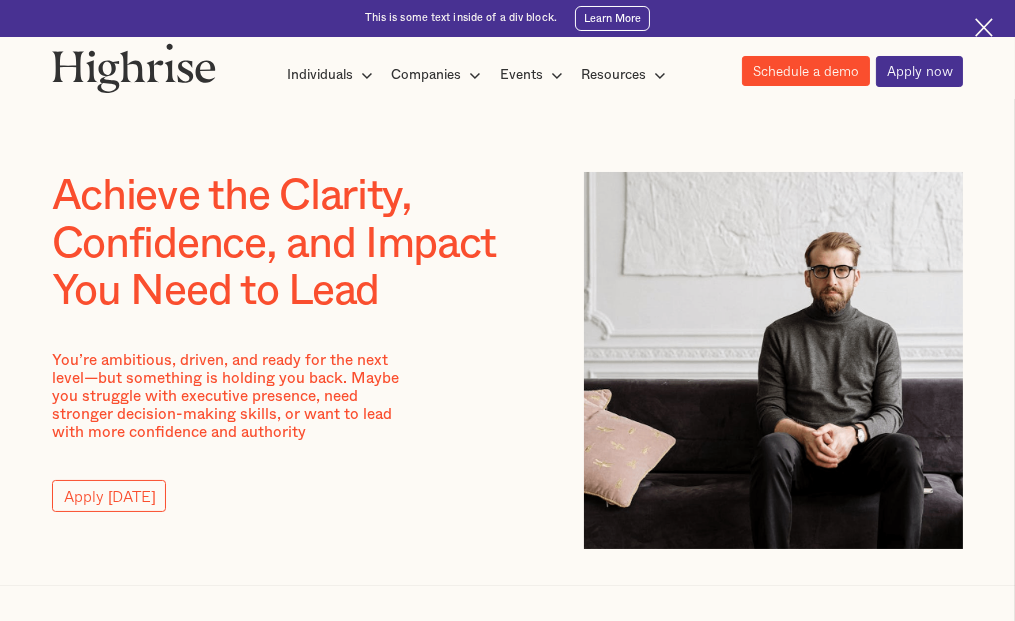 click on "Schedule a demo" at bounding box center [805, 71] 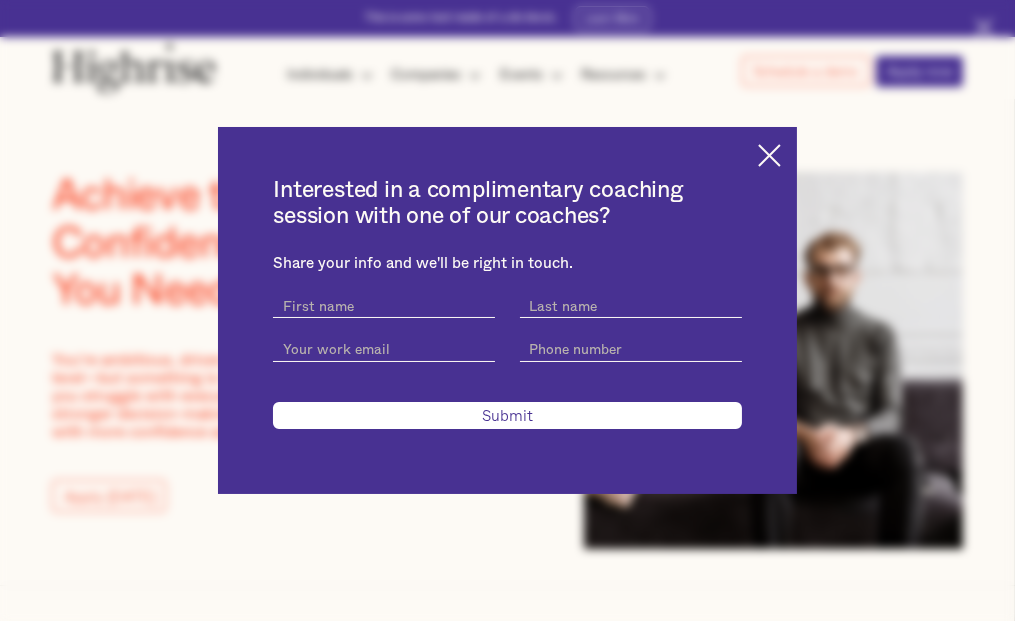 click at bounding box center [769, 155] 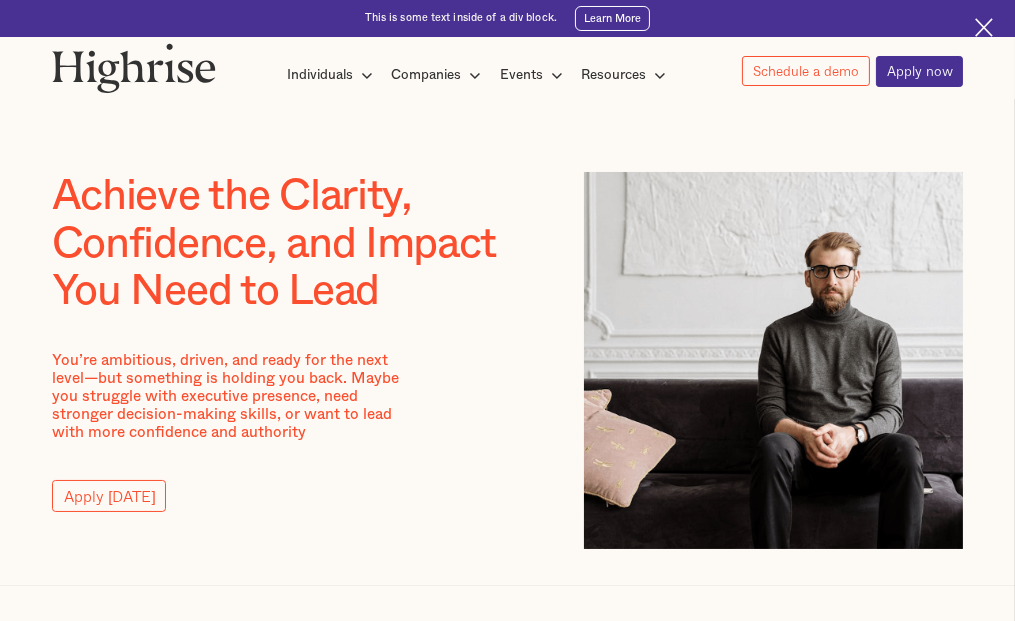 click at bounding box center [134, 68] 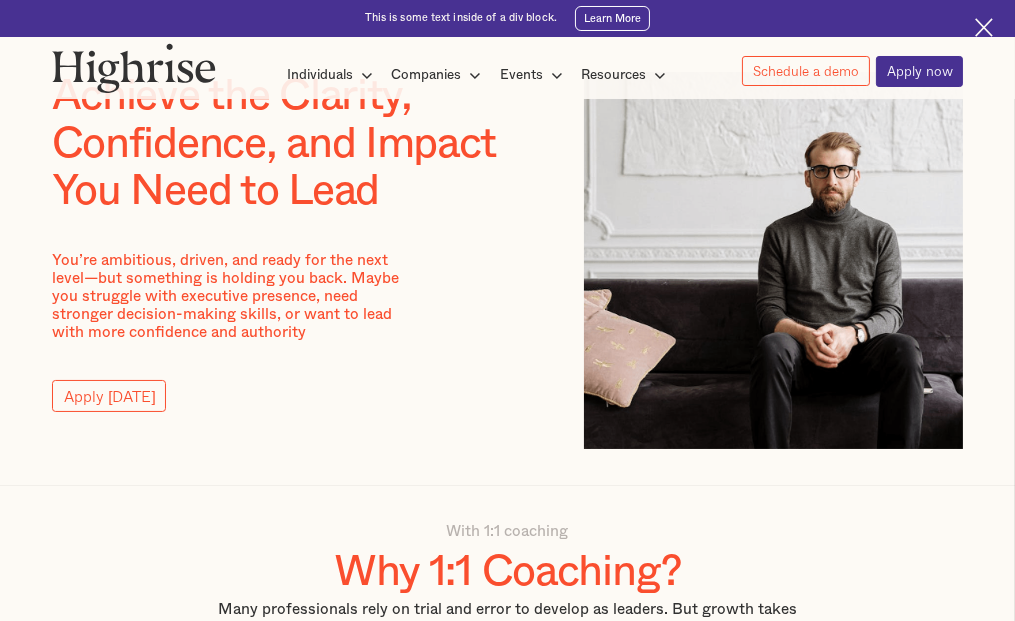 scroll, scrollTop: 0, scrollLeft: 0, axis: both 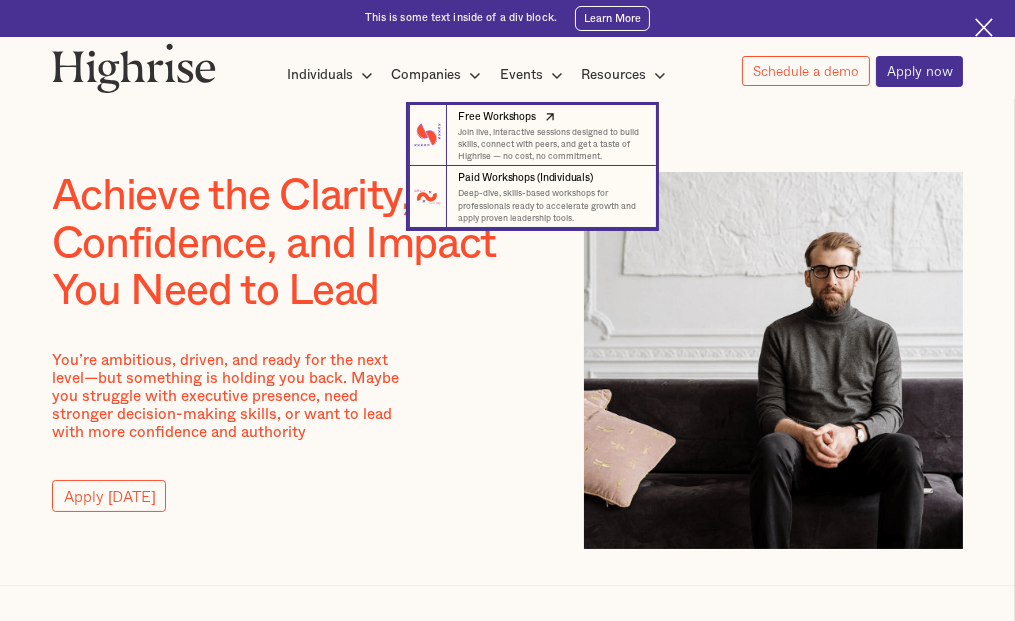 click on "Join live, interactive sessions designed to build skills, connect with peers, and get a taste of Highrise — no cost, no commitment." at bounding box center (551, 145) 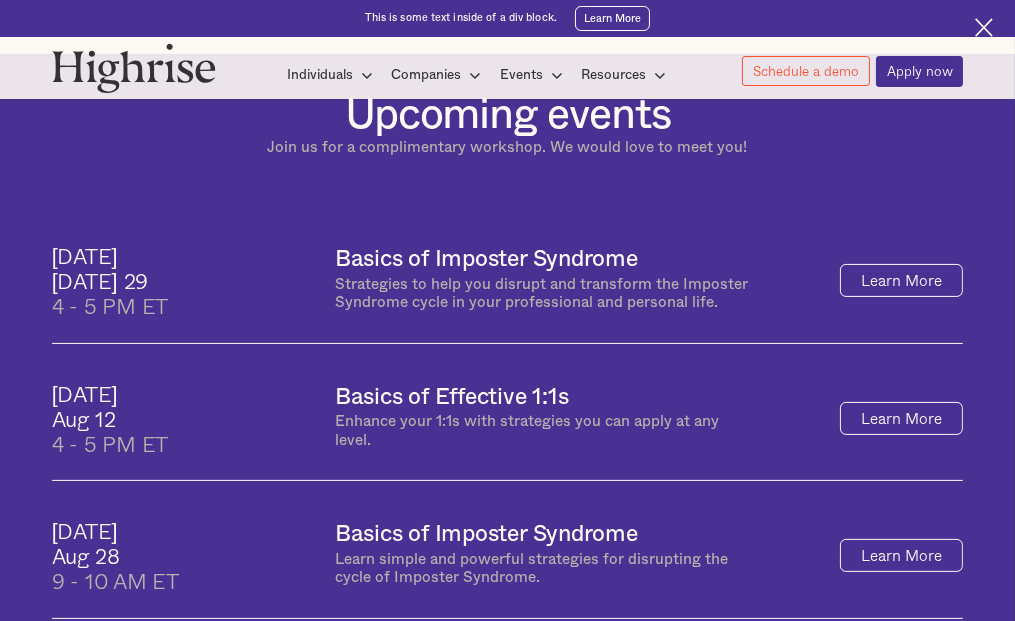 scroll, scrollTop: 600, scrollLeft: 0, axis: vertical 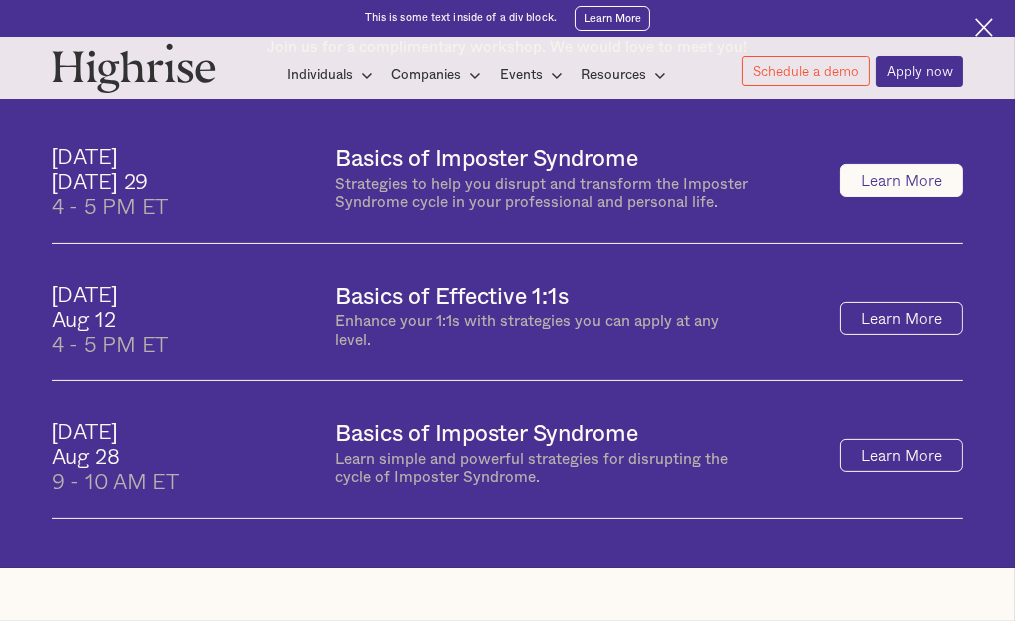 click on "Learn More" at bounding box center [901, 180] 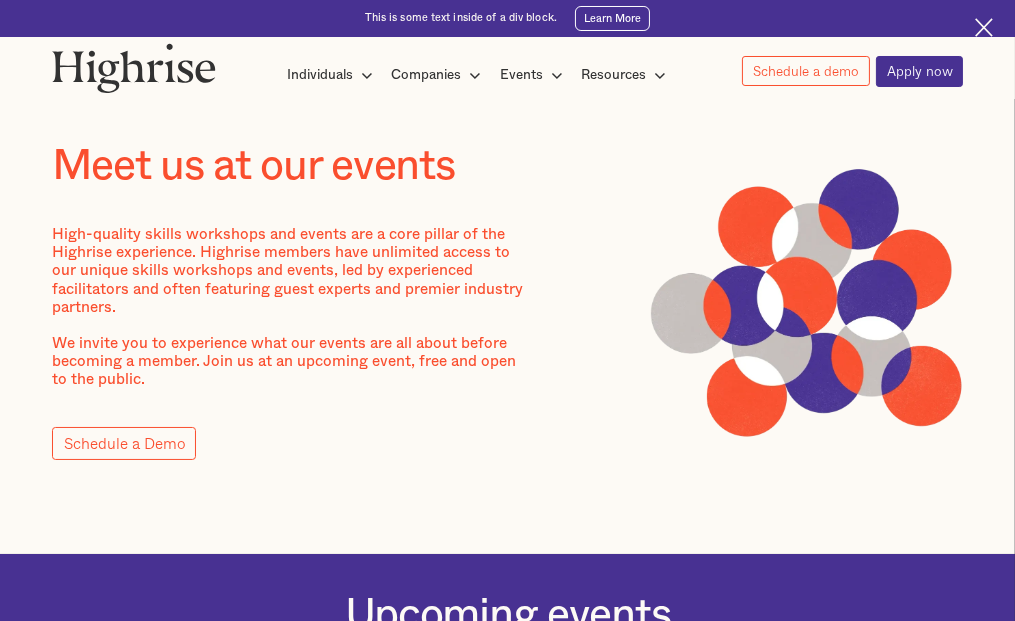click on "How It Works Individuals
Programs 1
Highrise Leader
A 6-month program to grow leadership with coaching and peer support.
1:1 Coaching
Work with a coach to navigate challenges, grow faster, and lead effectively.
Workshops & Events
Live sessions to sharpen skills, connect, and stay engaged.
Pricing
Transparent plans for individuals investing in leadership growth.
Title
Transparent plans for individuals investing in leadership growth. Highrise Leader
A 6-month program to grow leadership with coaching and peer support. 1 Individuals 1:1 Coaching
1 Individuals Workshops & Events" at bounding box center (508, 64) 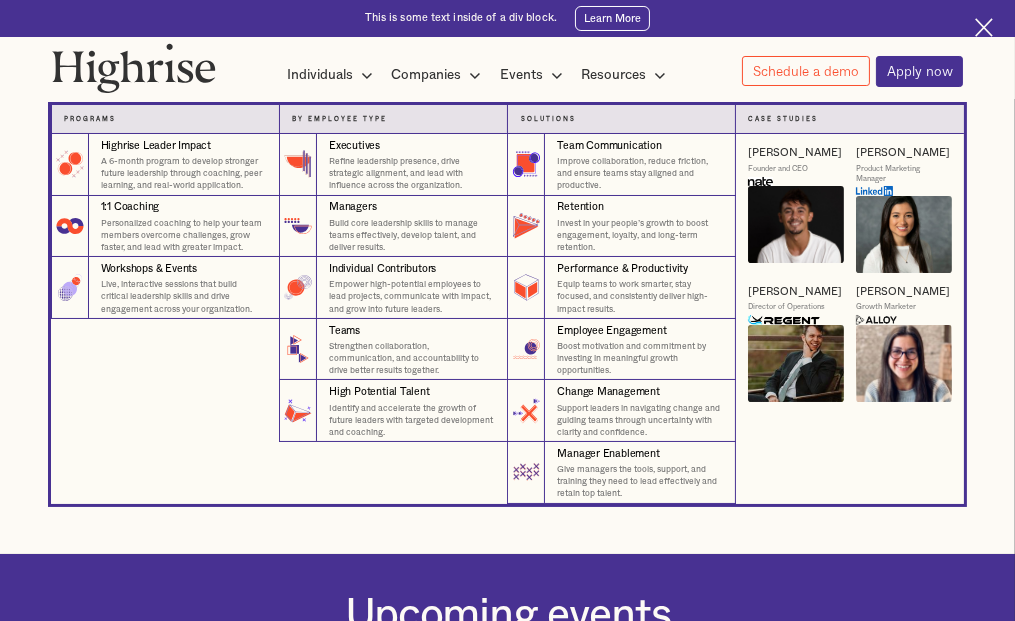 click on "Companies" at bounding box center (426, 75) 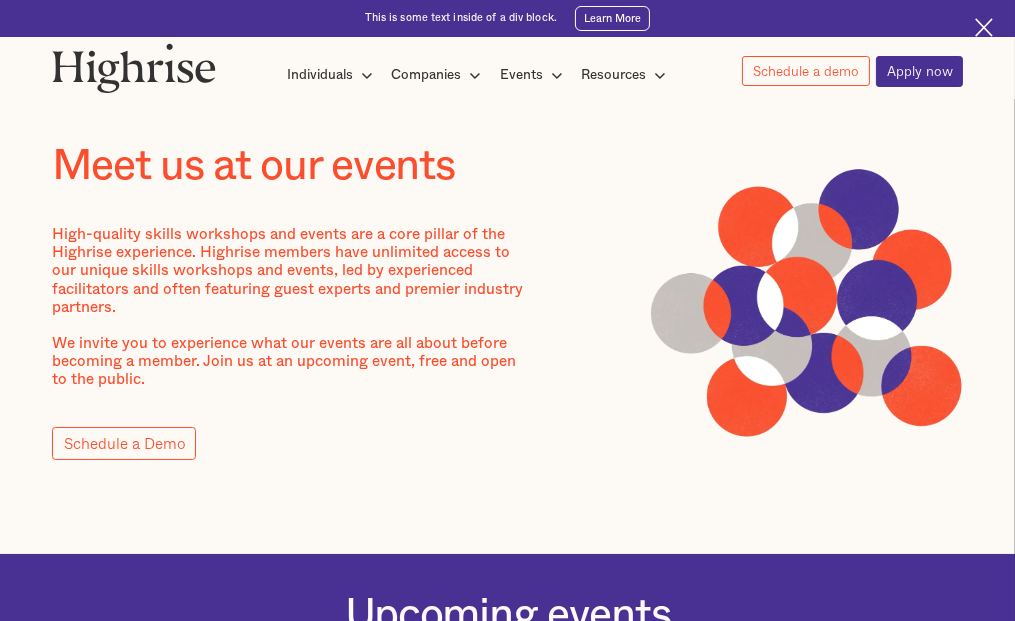 click on "Companies" at bounding box center (426, 75) 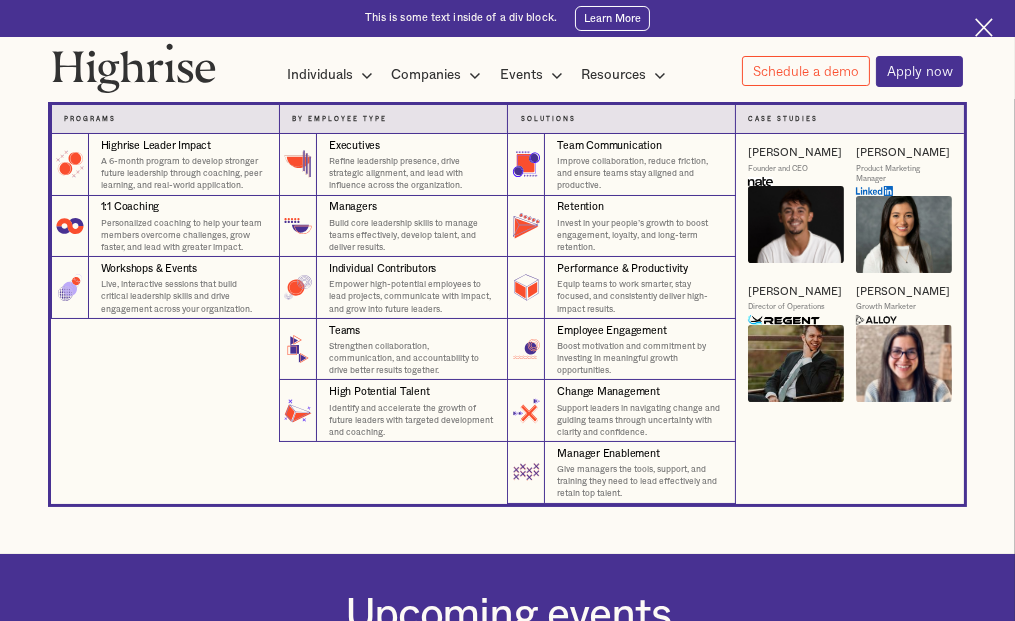 click at bounding box center (796, 363) 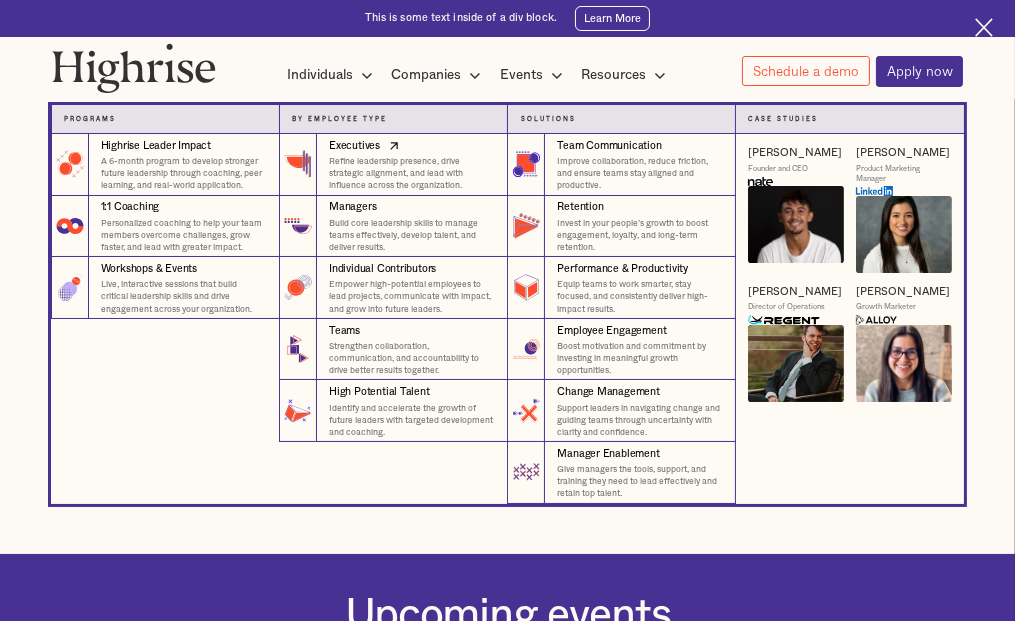 click on "Refine leadership presence, drive strategic alignment, and lead with influence across the organization." at bounding box center [412, 174] 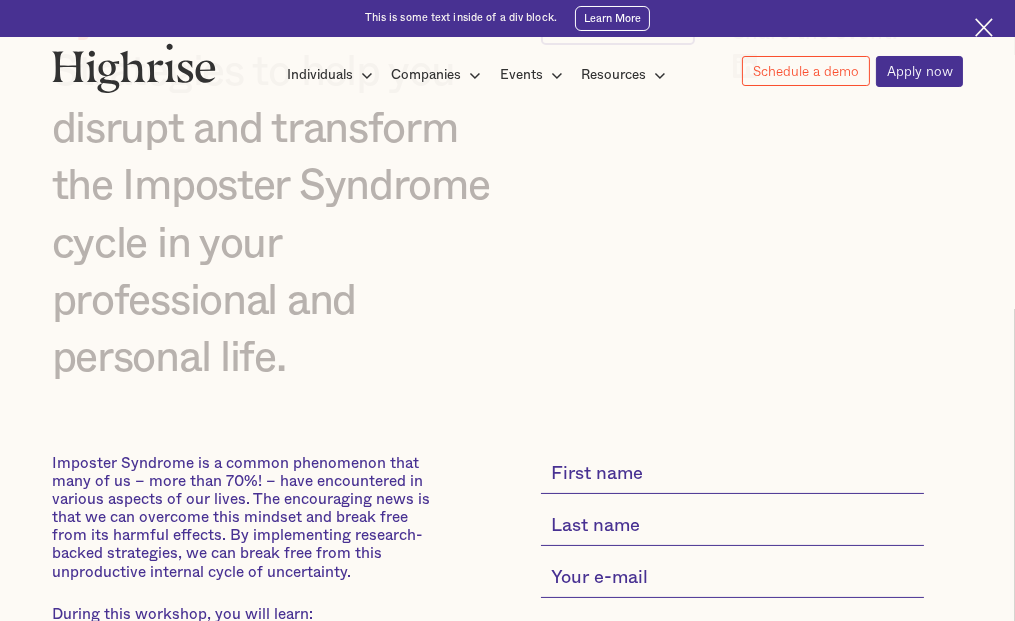 scroll, scrollTop: 500, scrollLeft: 0, axis: vertical 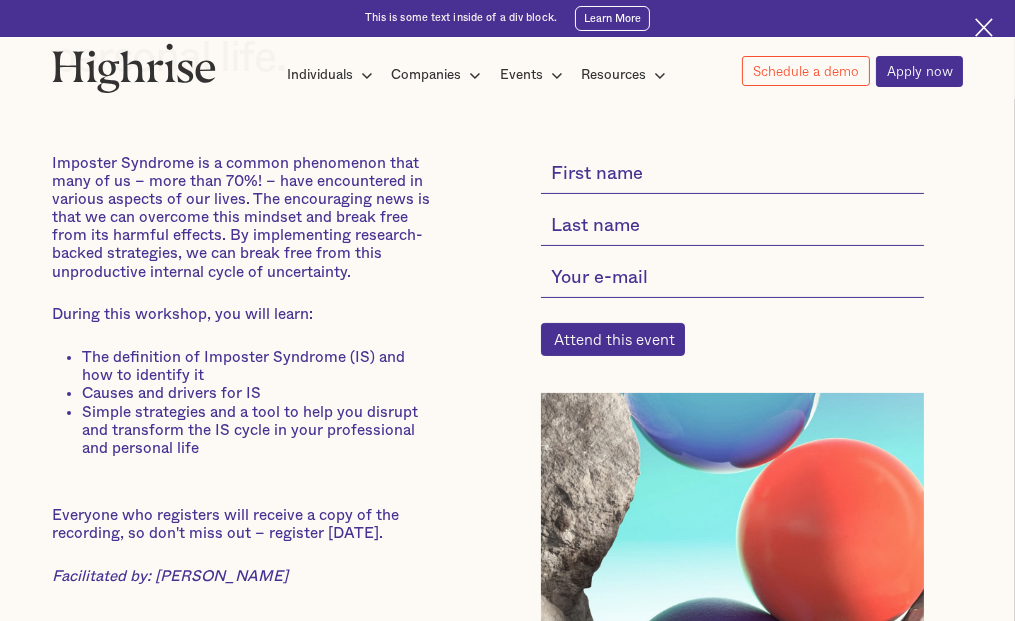 click at bounding box center [732, 175] 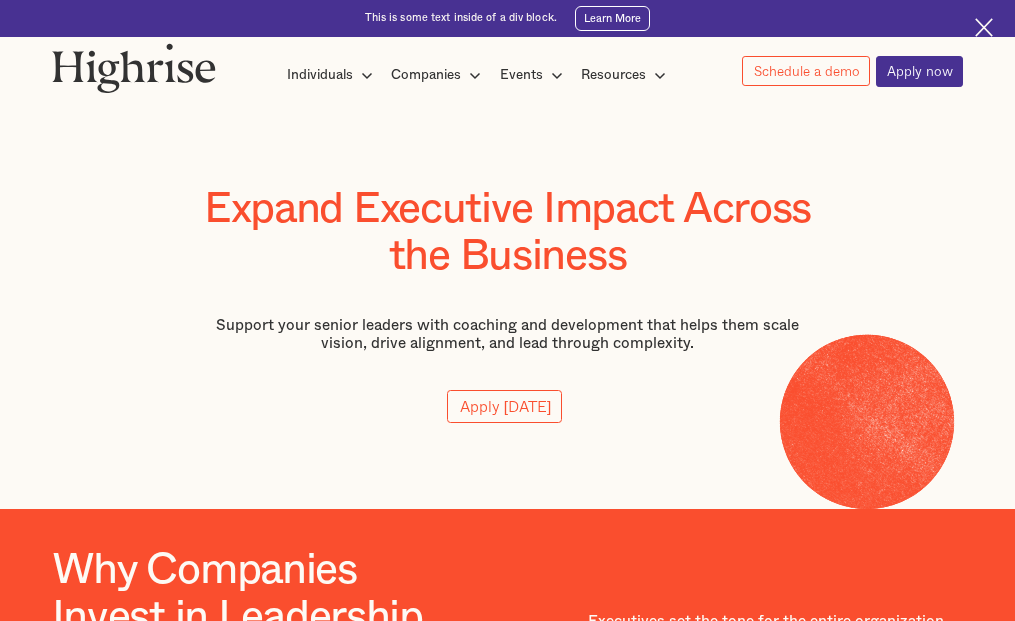 scroll, scrollTop: 0, scrollLeft: 0, axis: both 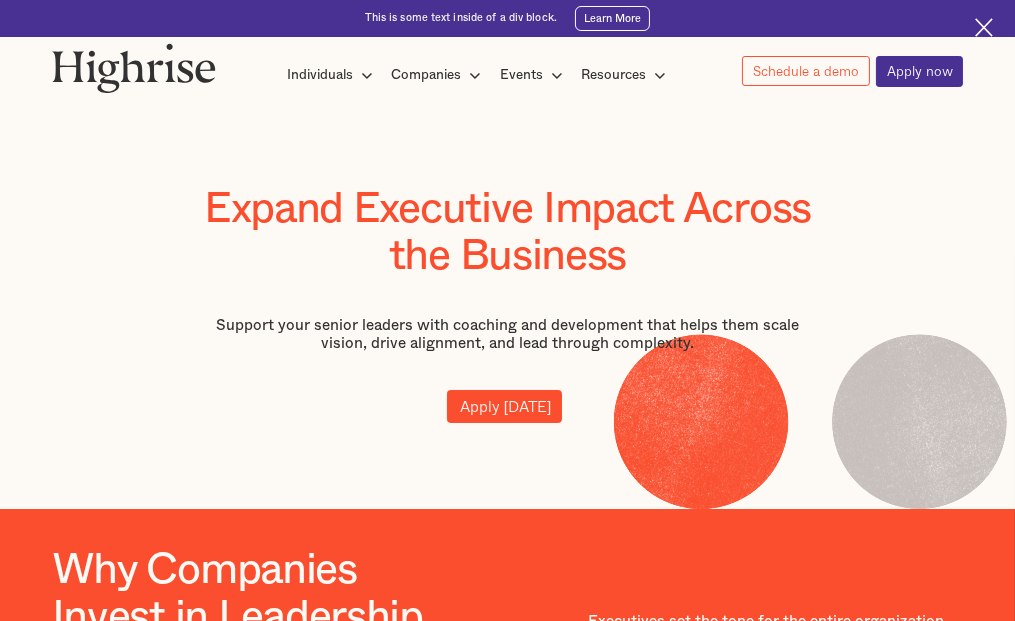 click on "Apply today" at bounding box center [504, 406] 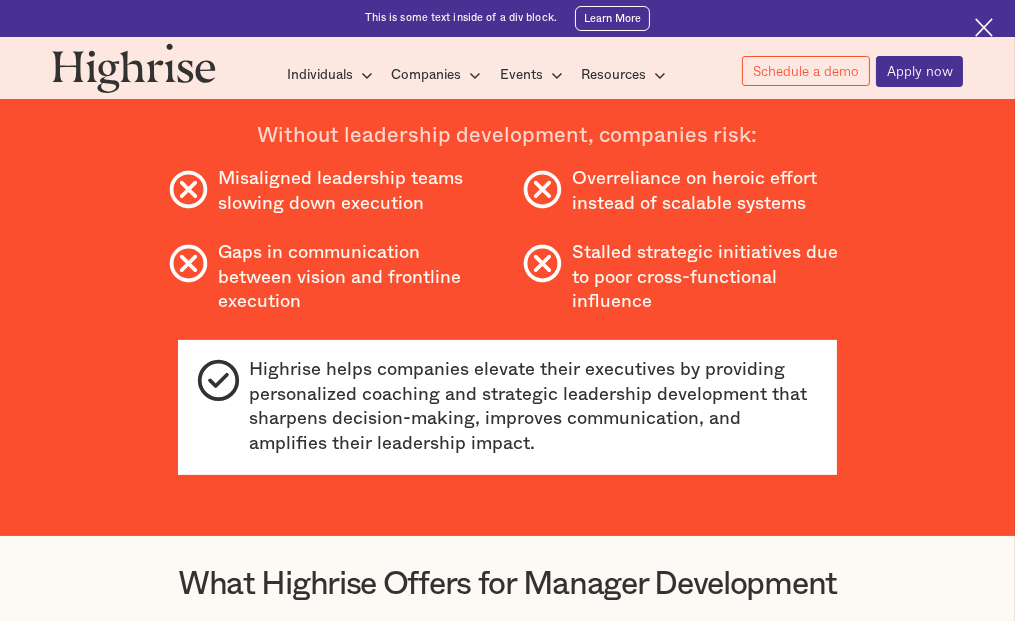 scroll, scrollTop: 0, scrollLeft: 0, axis: both 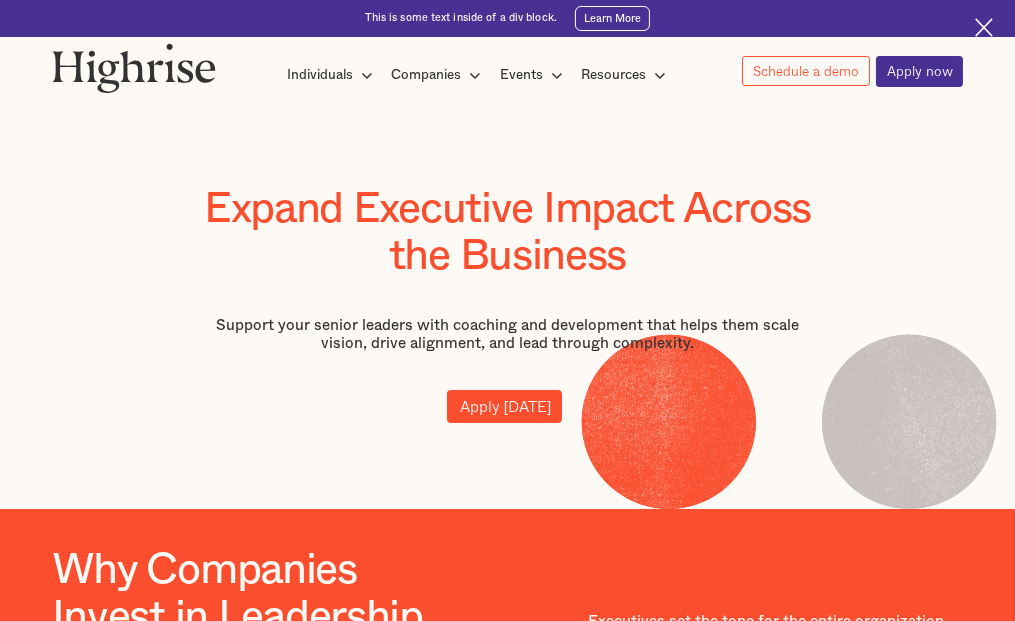 click on "Apply today" at bounding box center (504, 406) 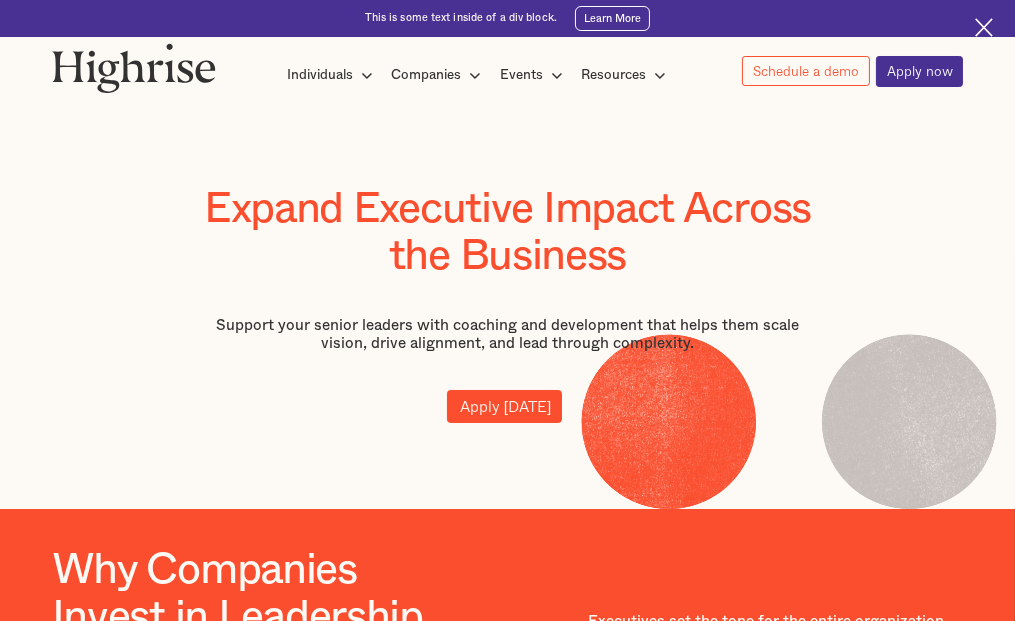 click on "Apply today" at bounding box center (504, 406) 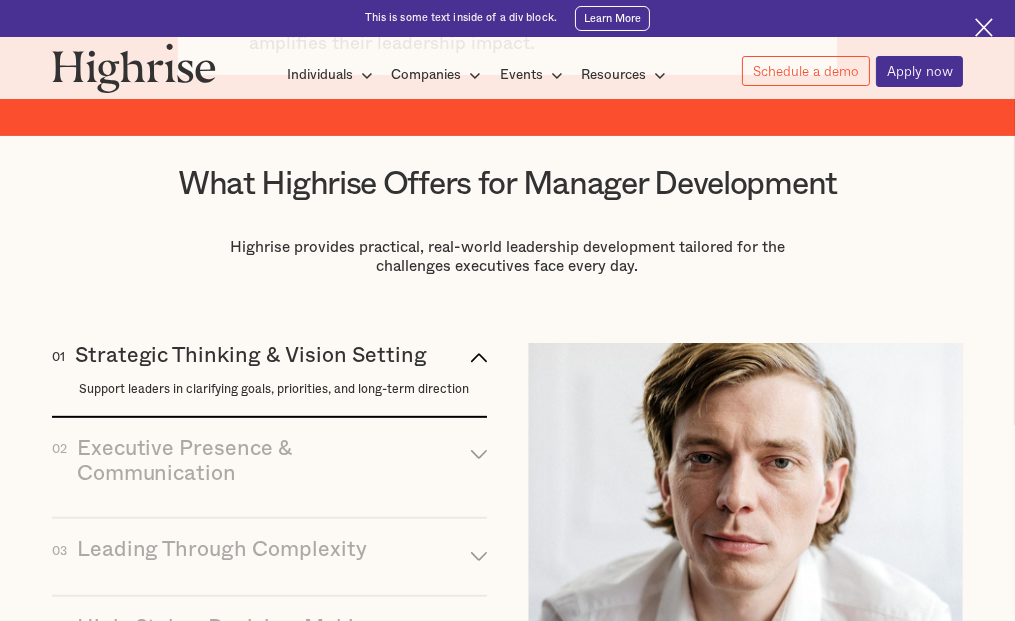 scroll, scrollTop: 1500, scrollLeft: 0, axis: vertical 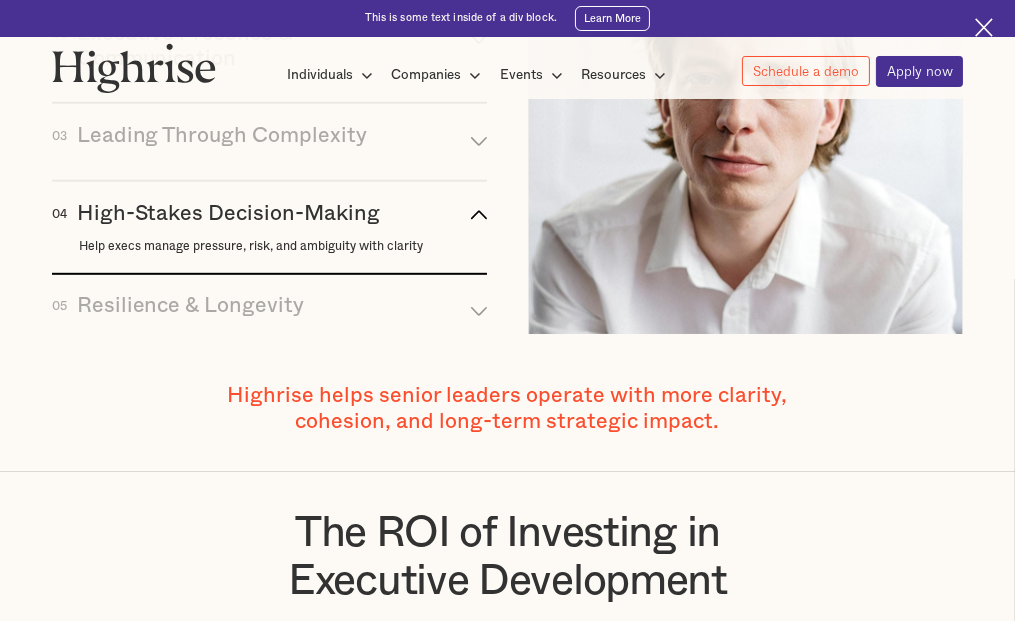click on "04 High-Stakes Decision-Making   arrow_up [#337]   Created with Sketch." at bounding box center [269, 214] 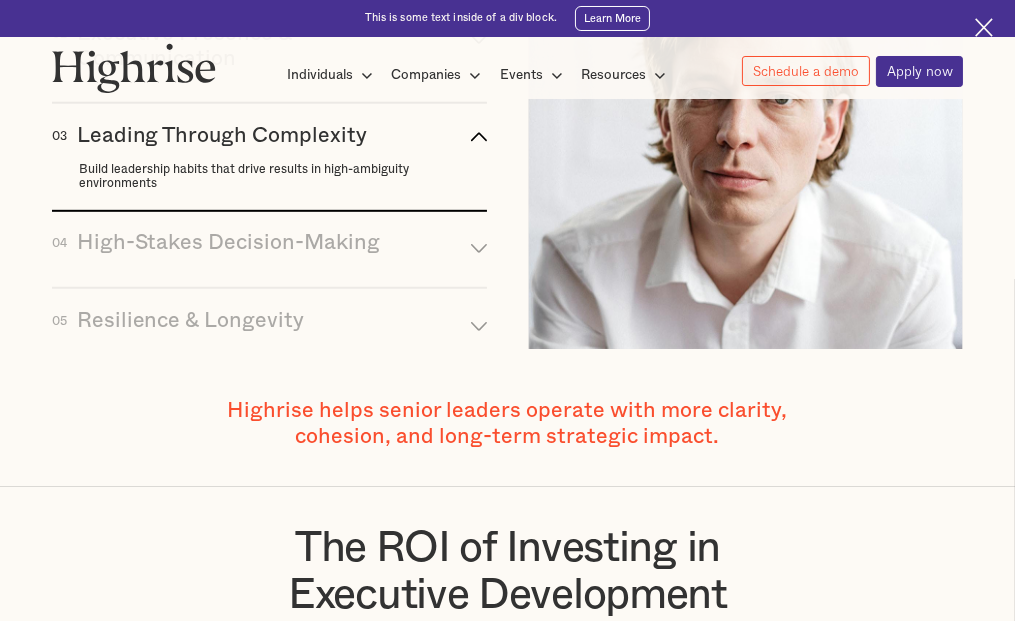 click on "Leading Through Complexity" at bounding box center (222, 135) 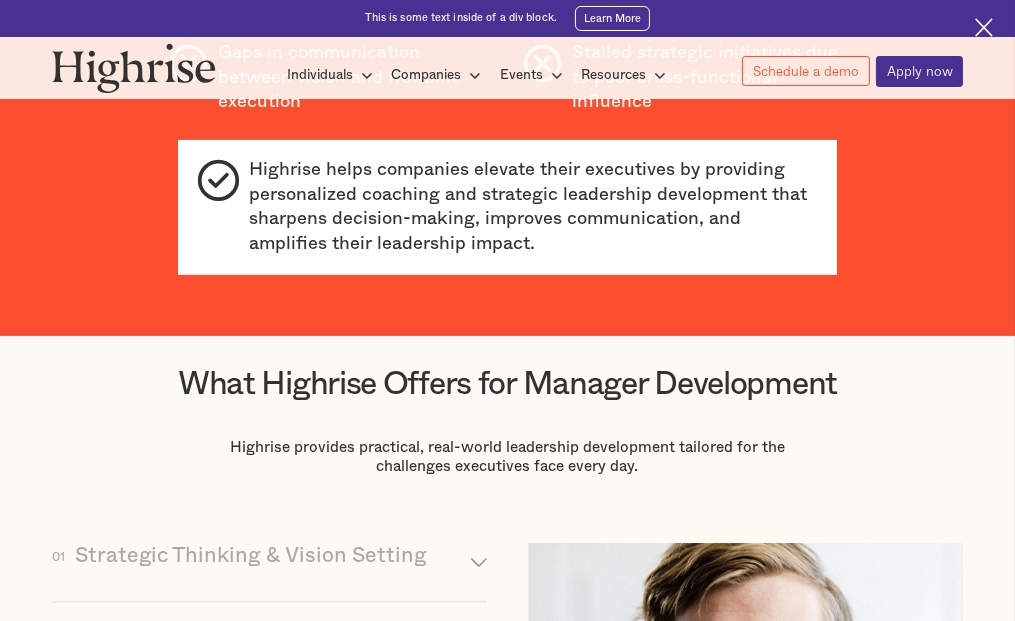 scroll, scrollTop: 0, scrollLeft: 0, axis: both 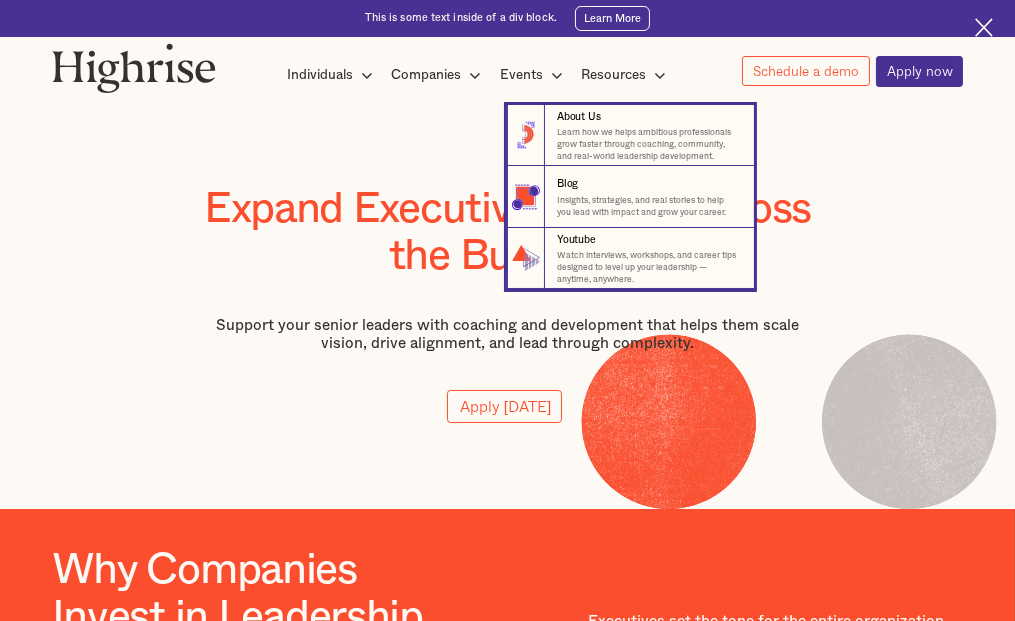 click on "Resources" at bounding box center [613, 75] 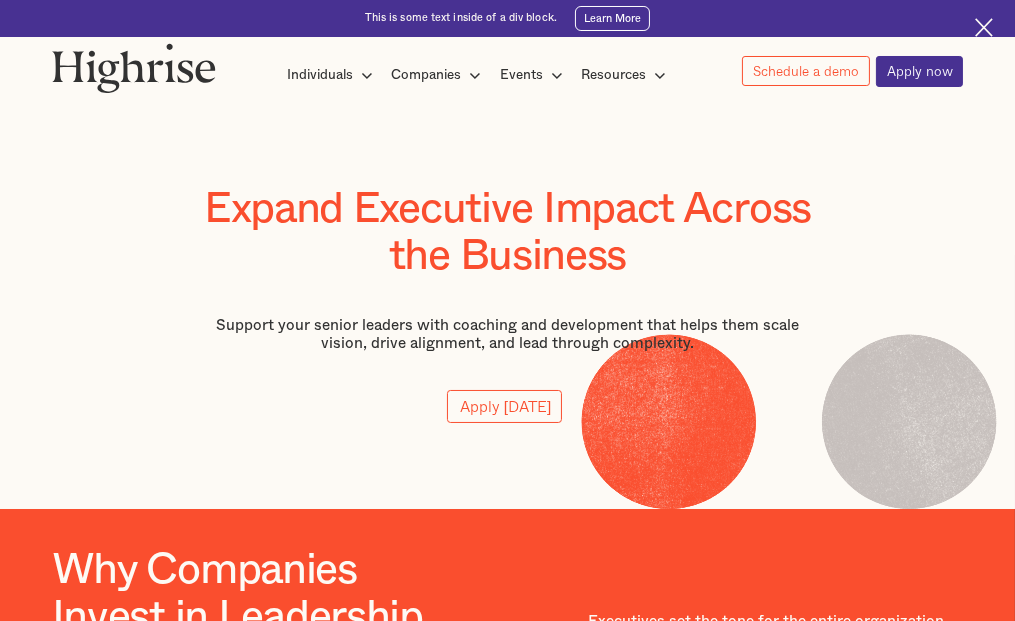 click on "How It Works Individuals
Programs 1
Highrise Leader
A 6-month program to grow leadership with coaching and peer support.
1:1 Coaching
Work with a coach to navigate challenges, grow faster, and lead effectively.
Workshops & Events
Live sessions to sharpen skills, connect, and stay engaged.
Pricing
Transparent plans for individuals investing in leadership growth.
Title
Transparent plans for individuals investing in leadership growth. Highrise Leader
A 6-month program to grow leadership with coaching and peer support. 1 Individuals 1:1 Coaching
1 Individuals Workshops & Events" at bounding box center (508, 64) 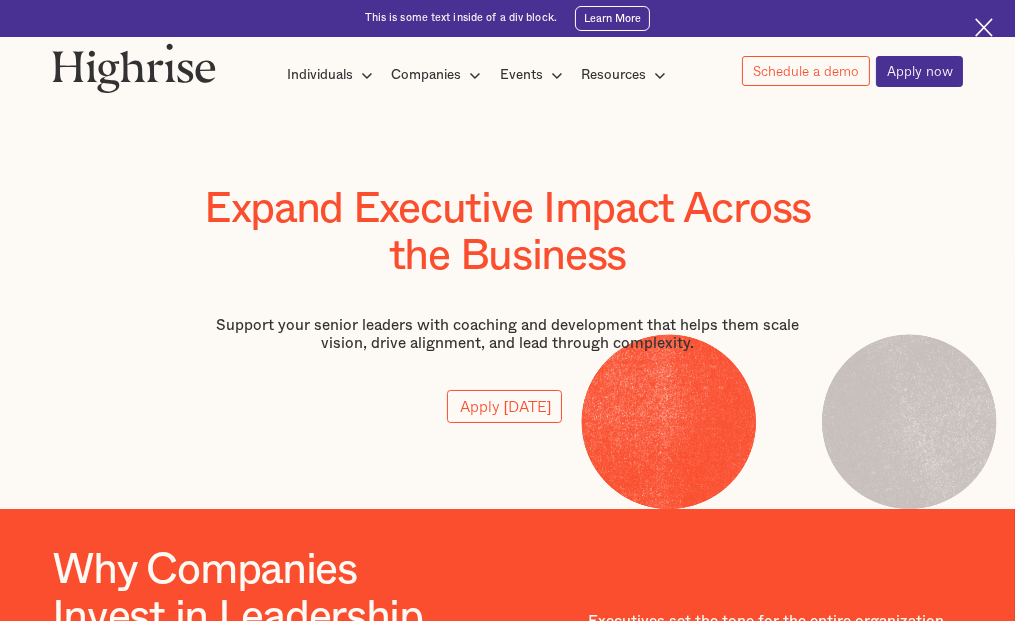 click at bounding box center [134, 68] 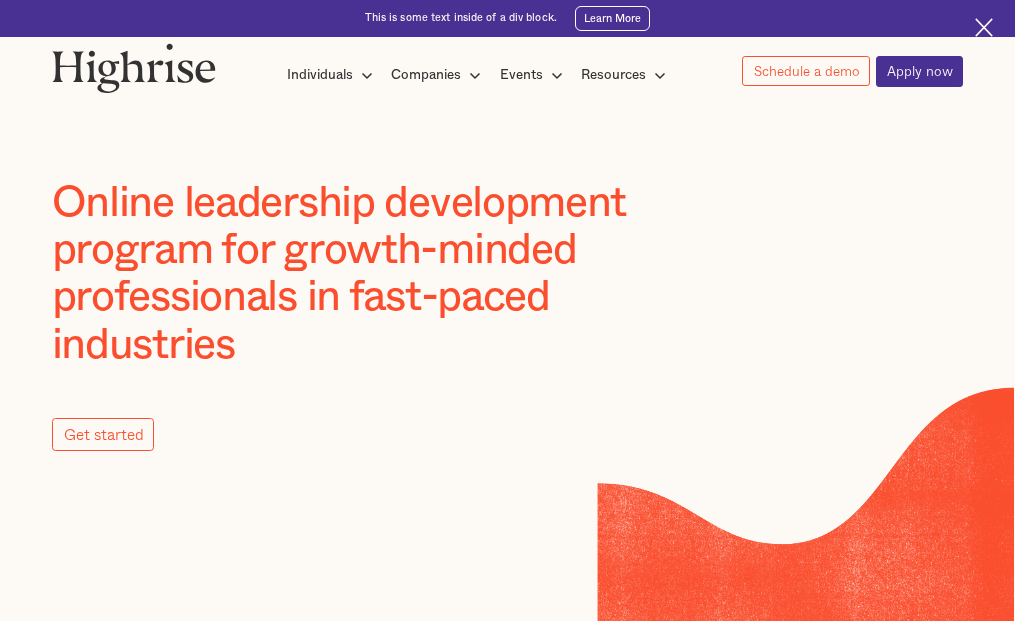 scroll, scrollTop: 0, scrollLeft: 0, axis: both 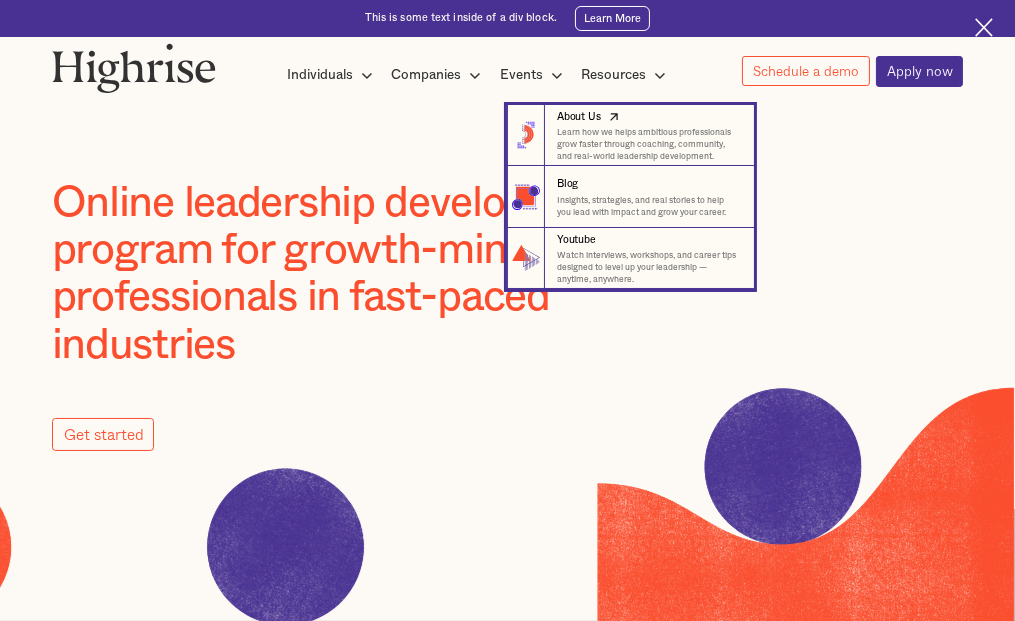 click on "Learn how we helps ambitious professionals grow faster through coaching, community, and real-world leadership development." at bounding box center (649, 145) 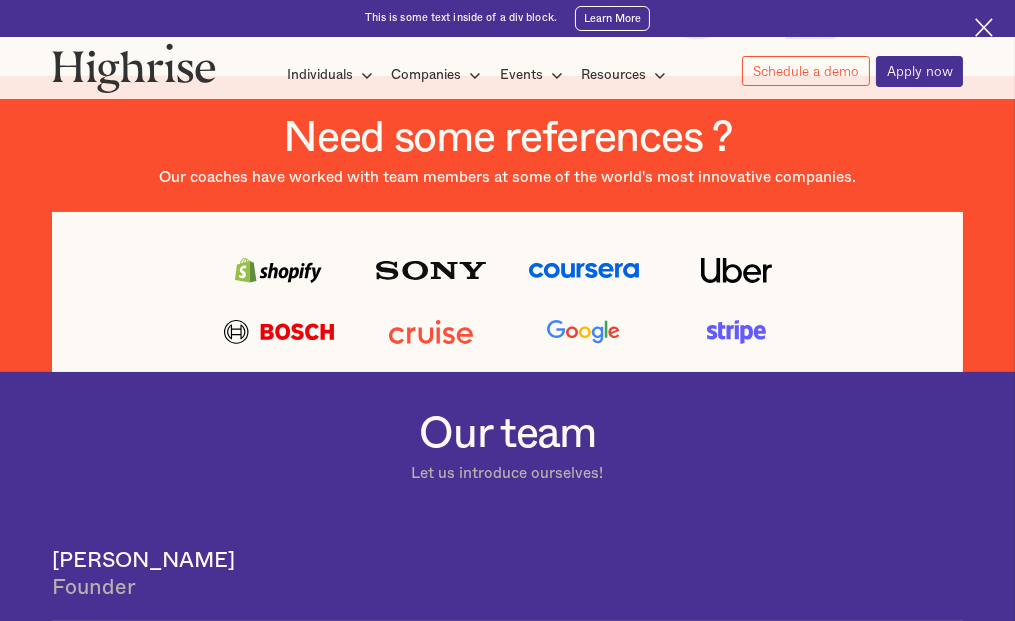 scroll, scrollTop: 600, scrollLeft: 0, axis: vertical 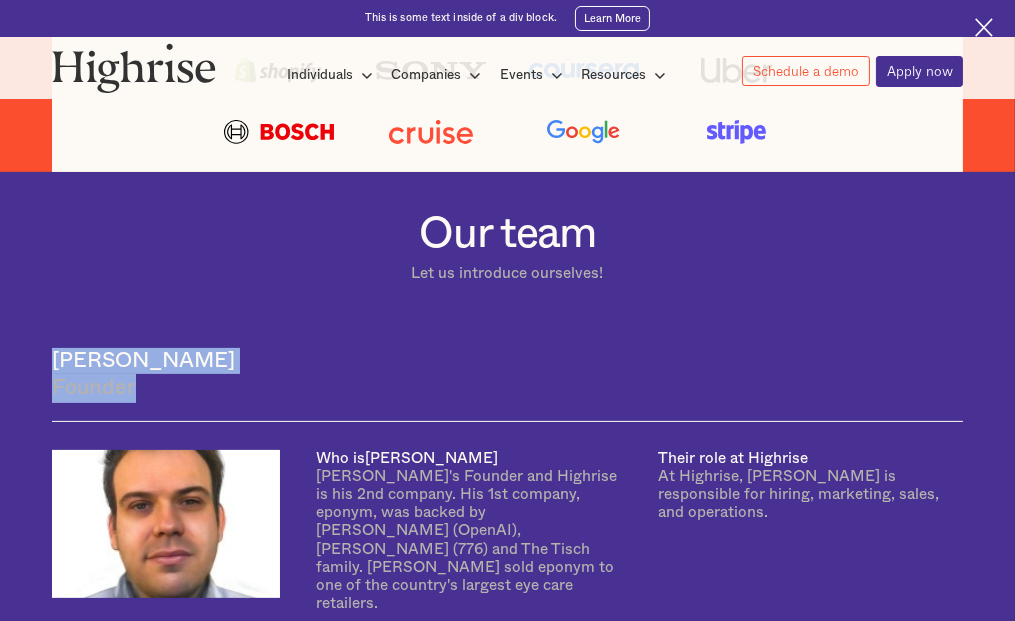 drag, startPoint x: 136, startPoint y: 401, endPoint x: 41, endPoint y: 362, distance: 102.69372 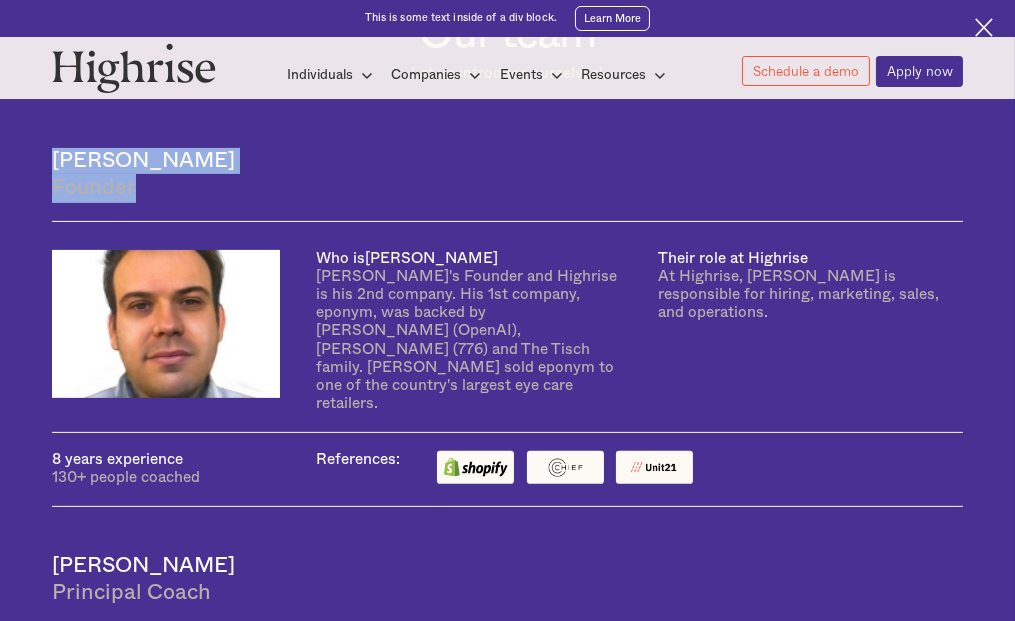 scroll, scrollTop: 900, scrollLeft: 0, axis: vertical 